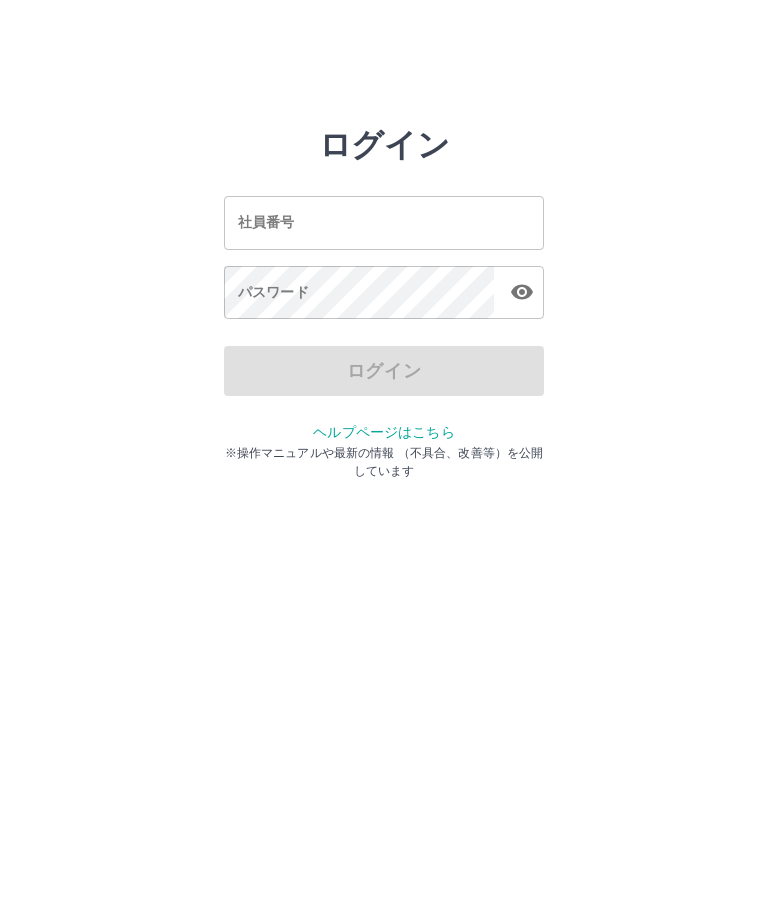 scroll, scrollTop: 0, scrollLeft: 0, axis: both 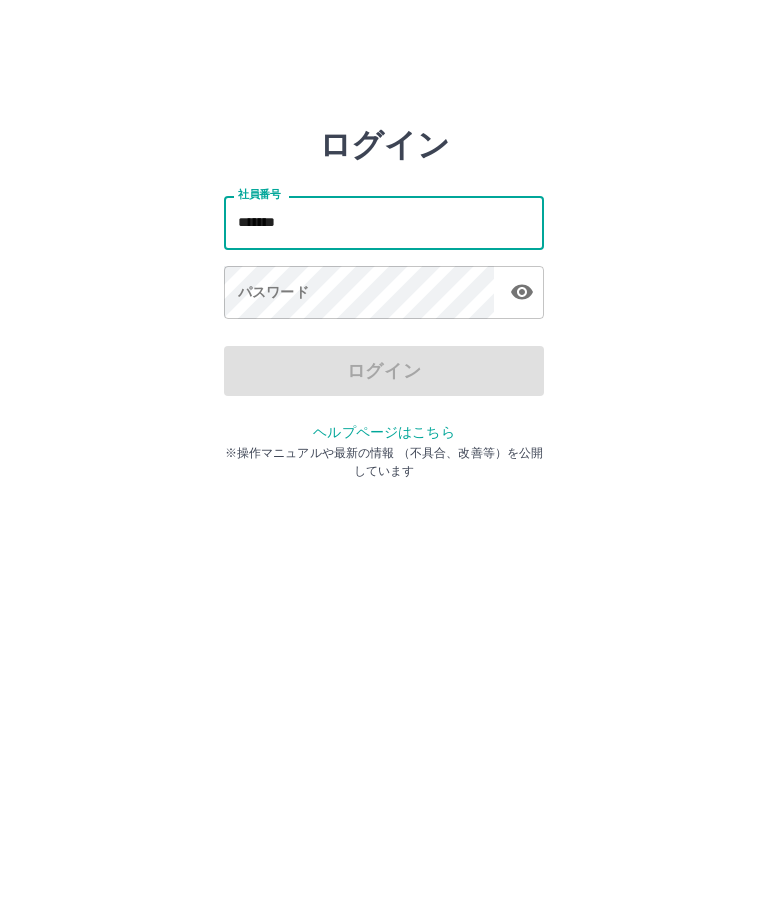 type on "*******" 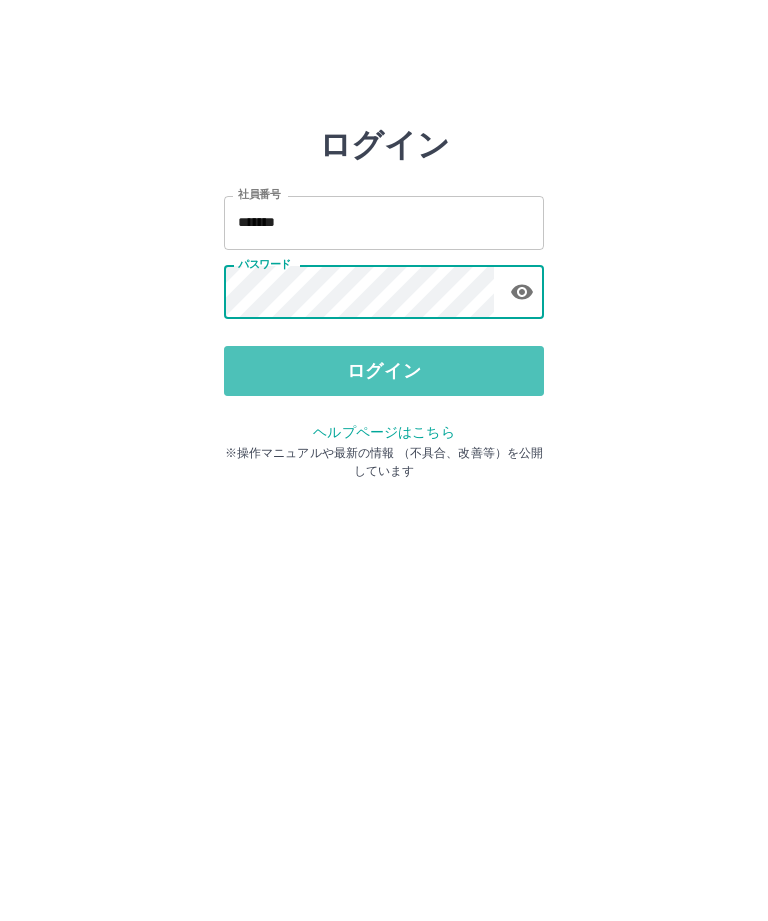 click on "ログイン" at bounding box center [384, 371] 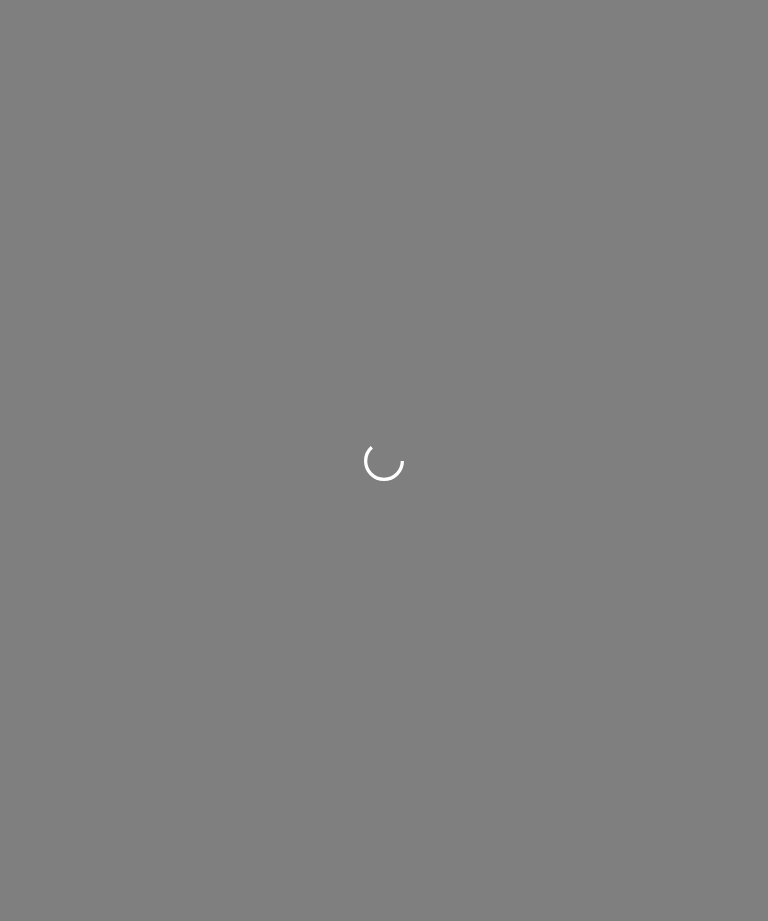 scroll, scrollTop: 0, scrollLeft: 0, axis: both 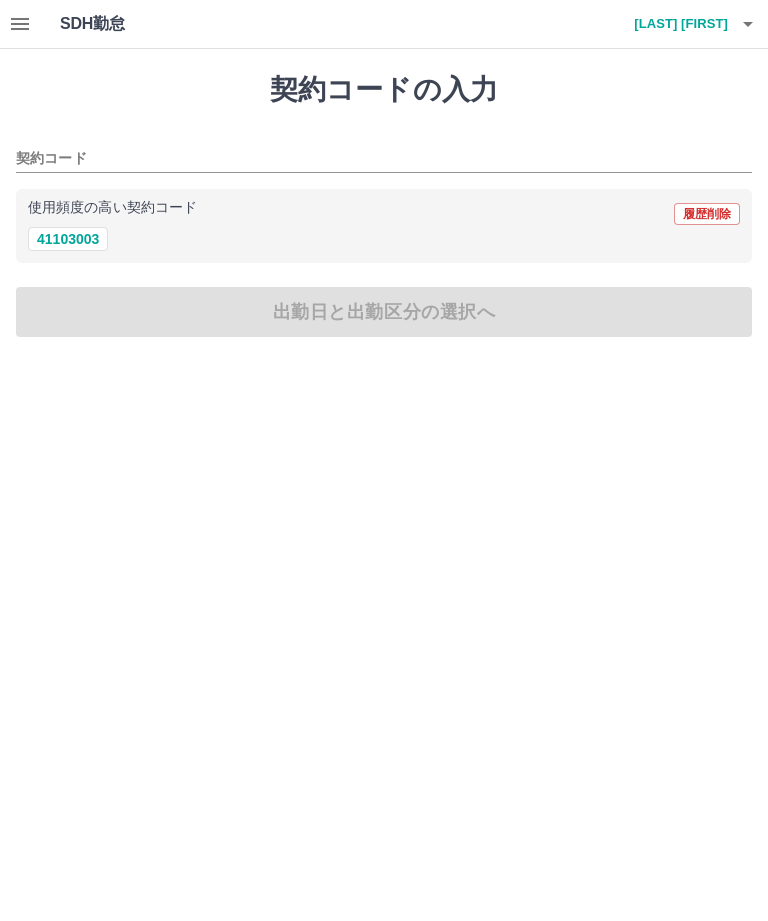 click on "41103003" at bounding box center [68, 239] 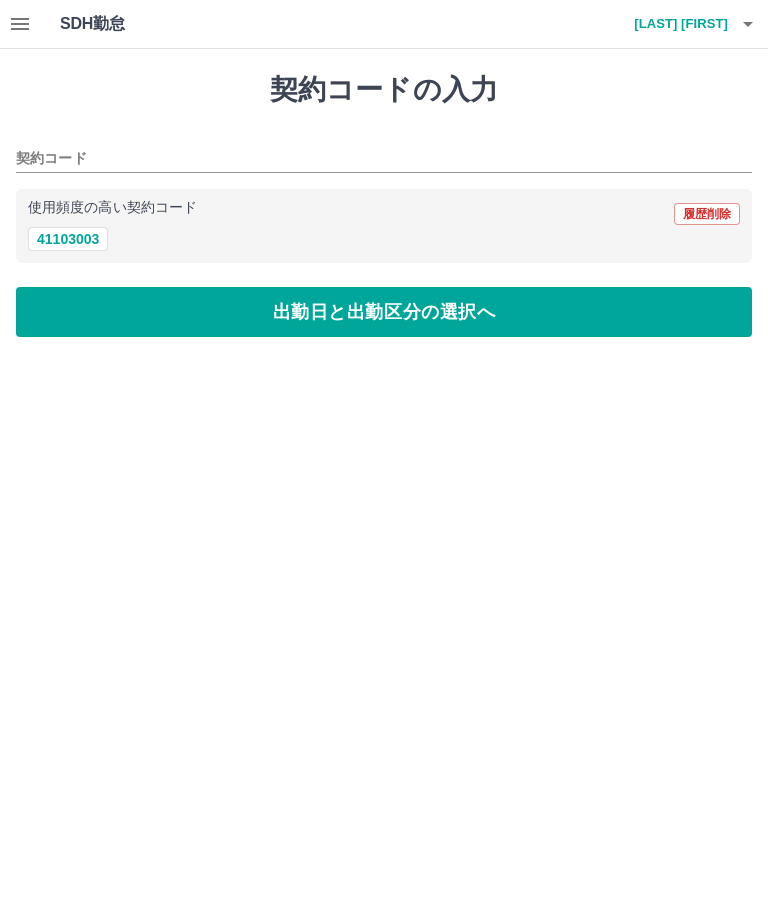 type on "********" 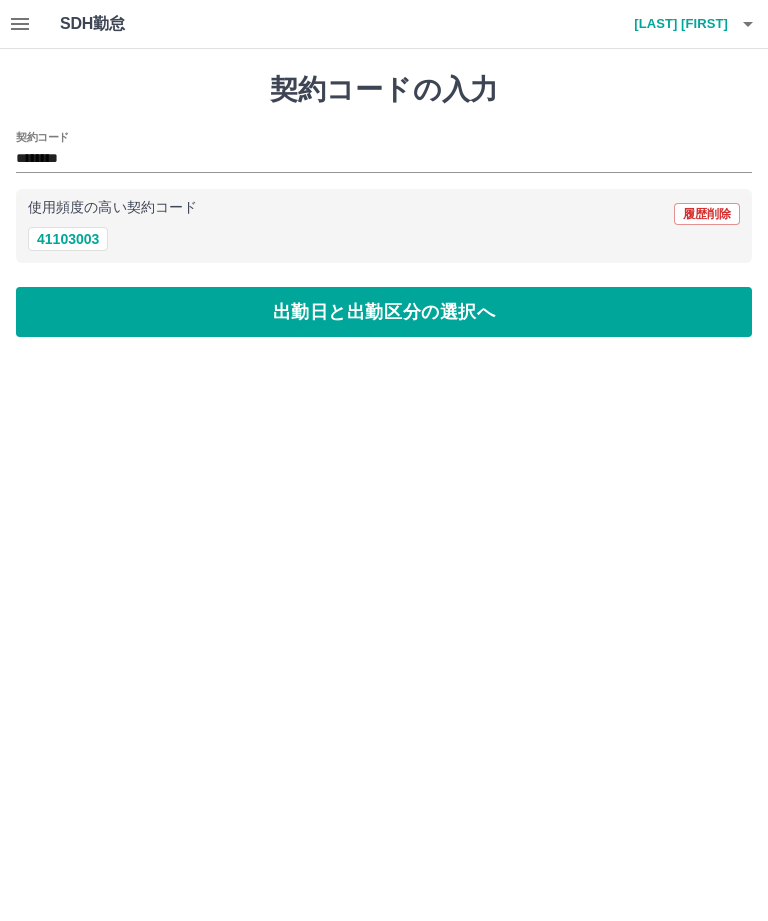 click on "出勤日と出勤区分の選択へ" at bounding box center [384, 312] 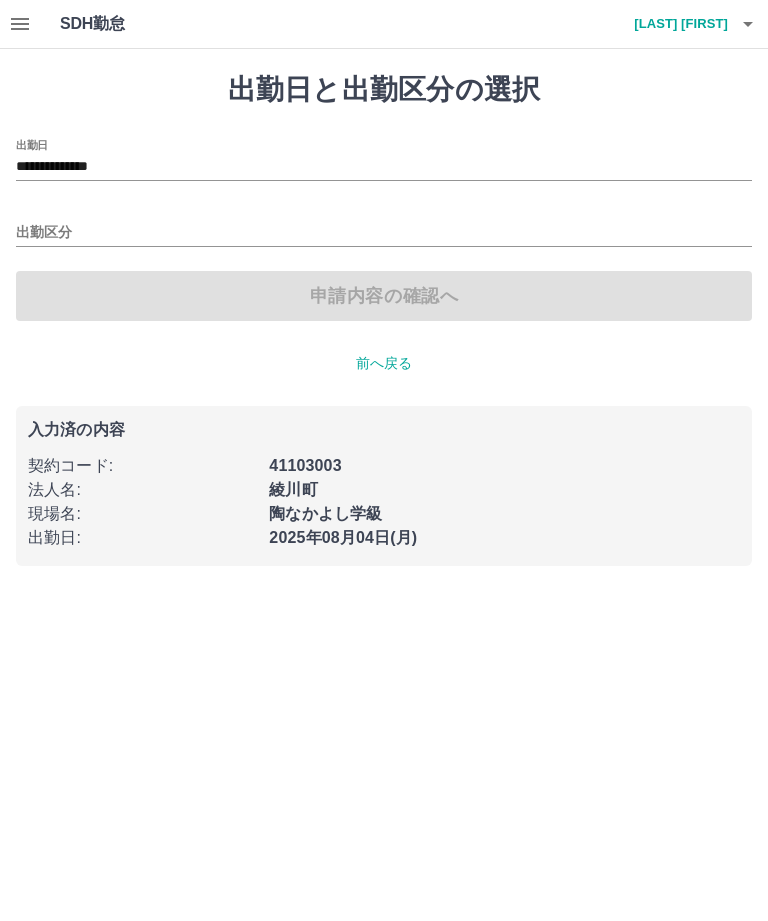 click on "**********" at bounding box center [384, 167] 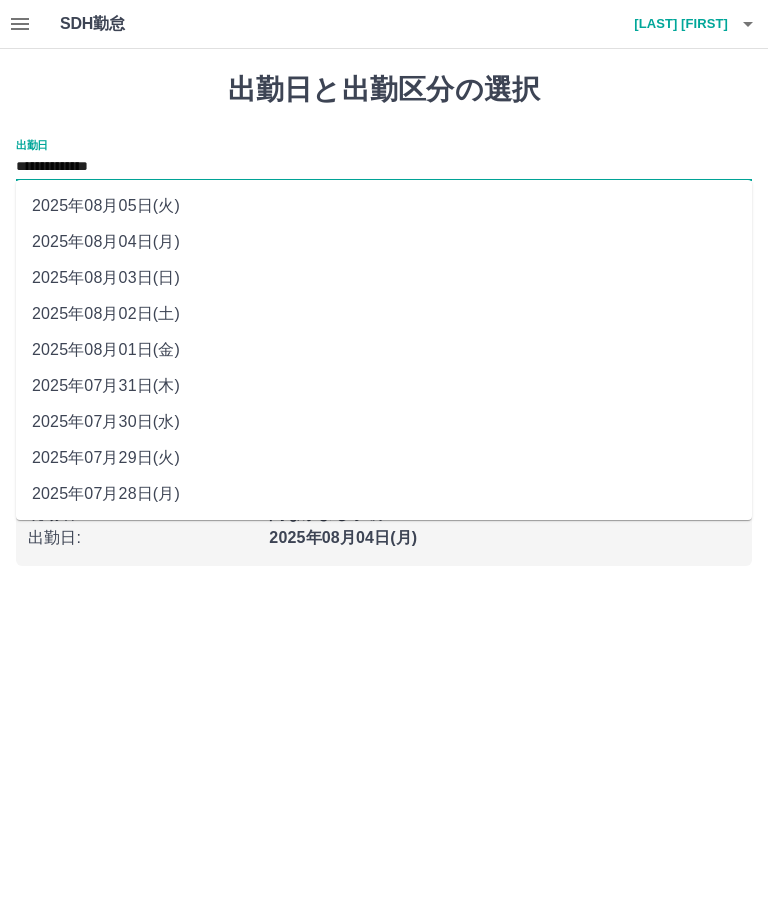 click on "2025年08月01日(金)" at bounding box center (384, 350) 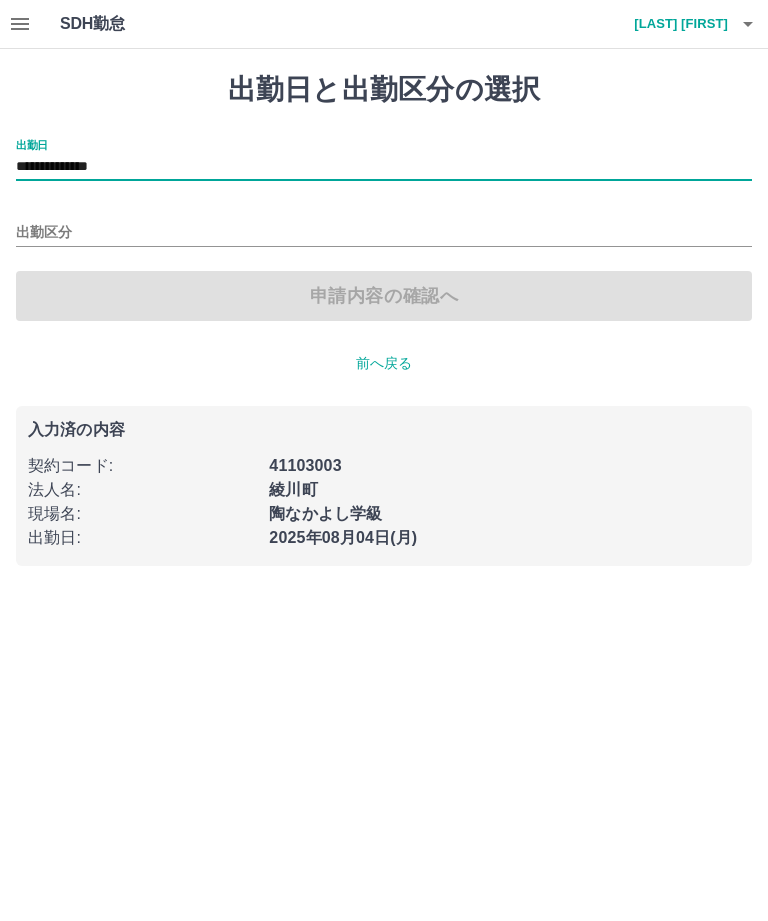 type on "**********" 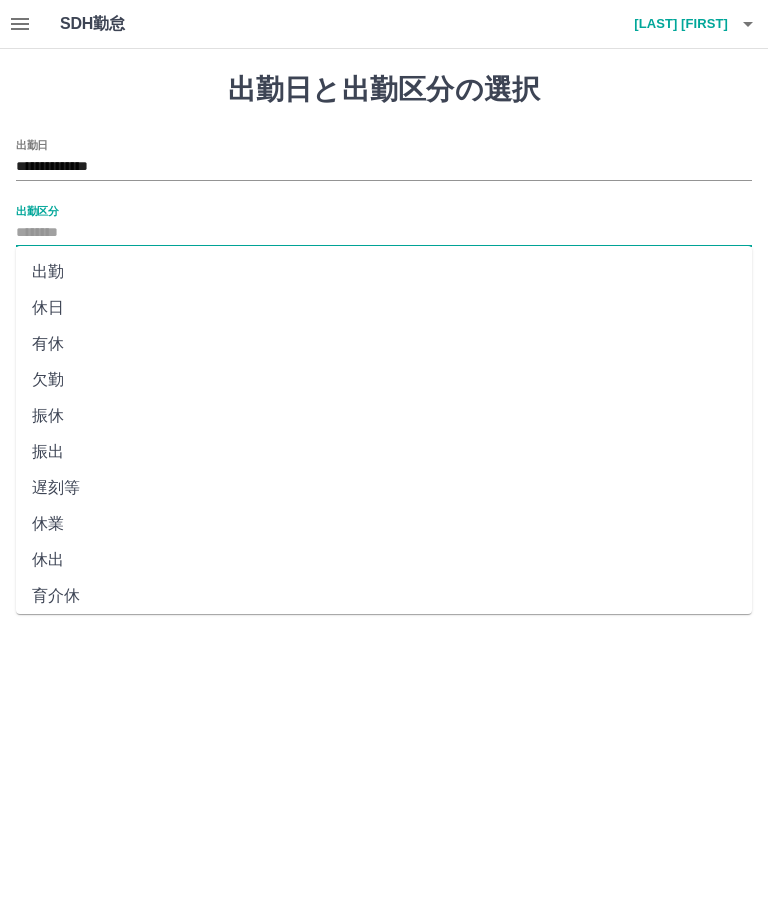 click on "休日" at bounding box center (384, 308) 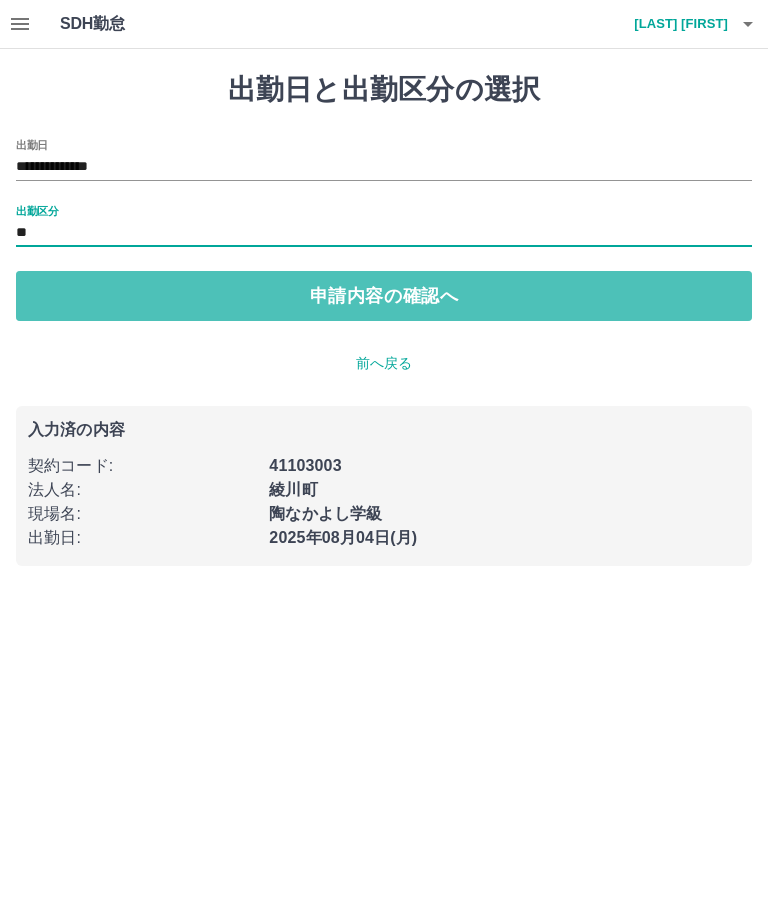 click on "申請内容の確認へ" at bounding box center [384, 296] 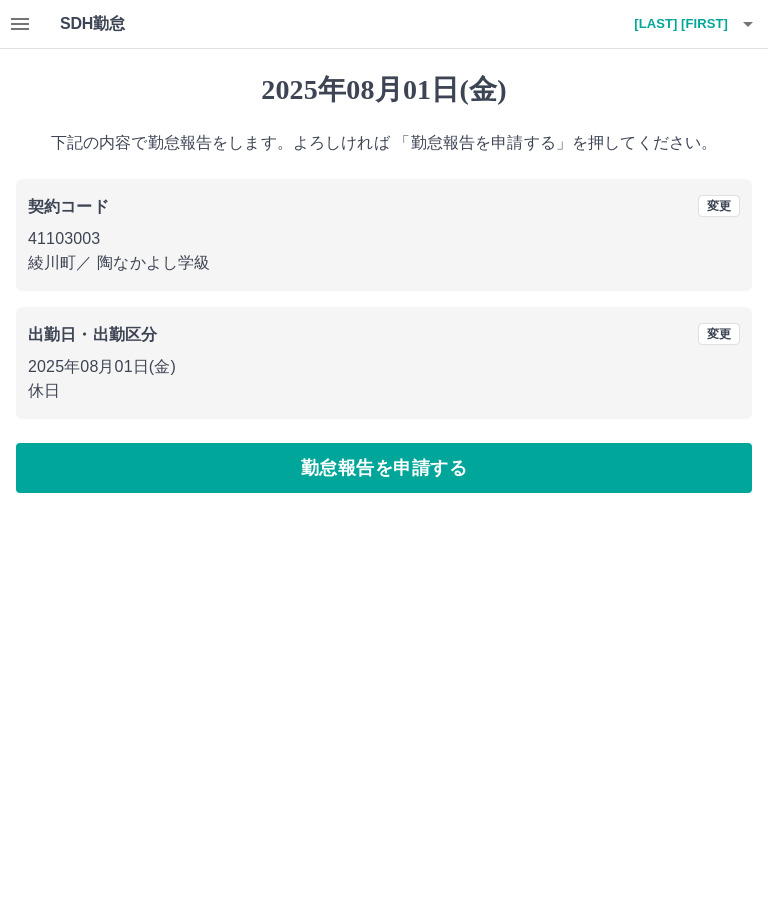 click on "勤怠報告を申請する" at bounding box center [384, 468] 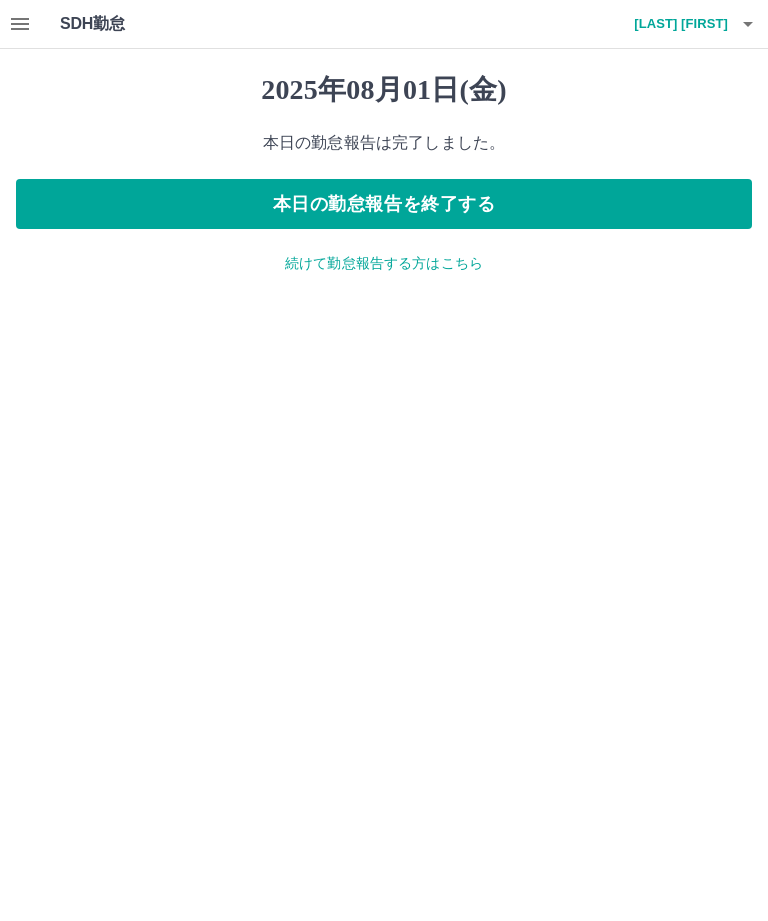 click on "続けて勤怠報告する方はこちら" at bounding box center [384, 263] 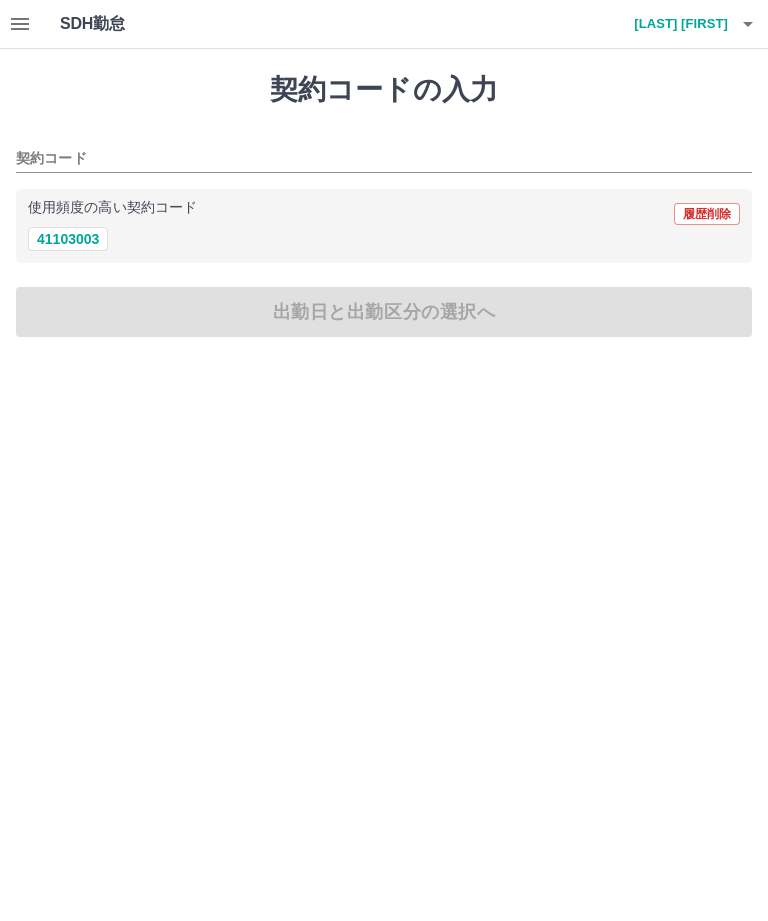 click on "41103003" at bounding box center (68, 239) 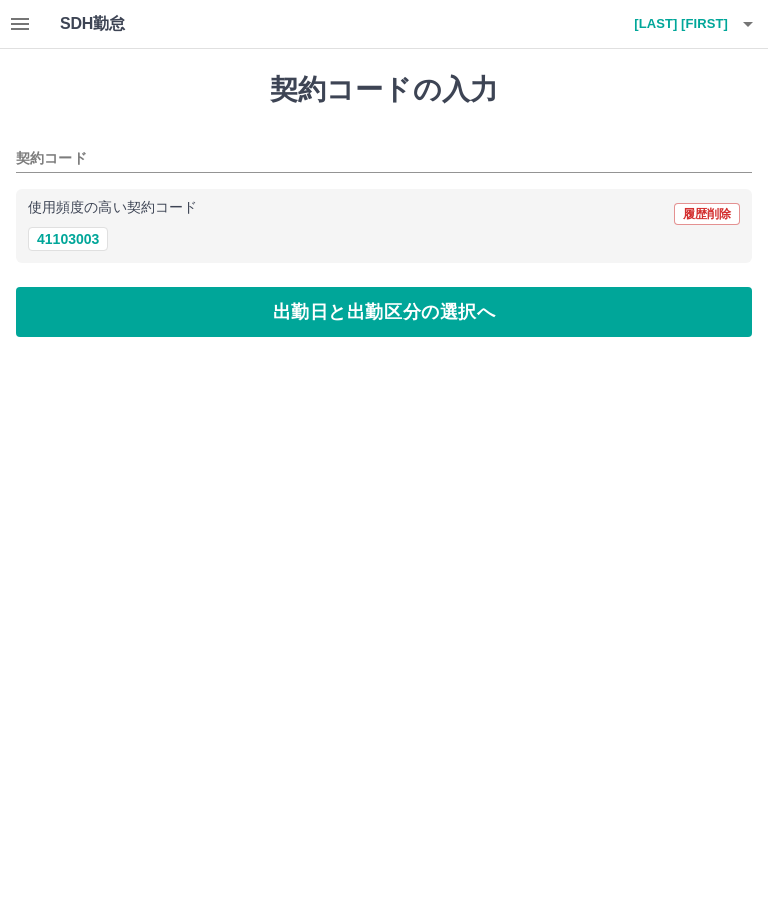 type on "********" 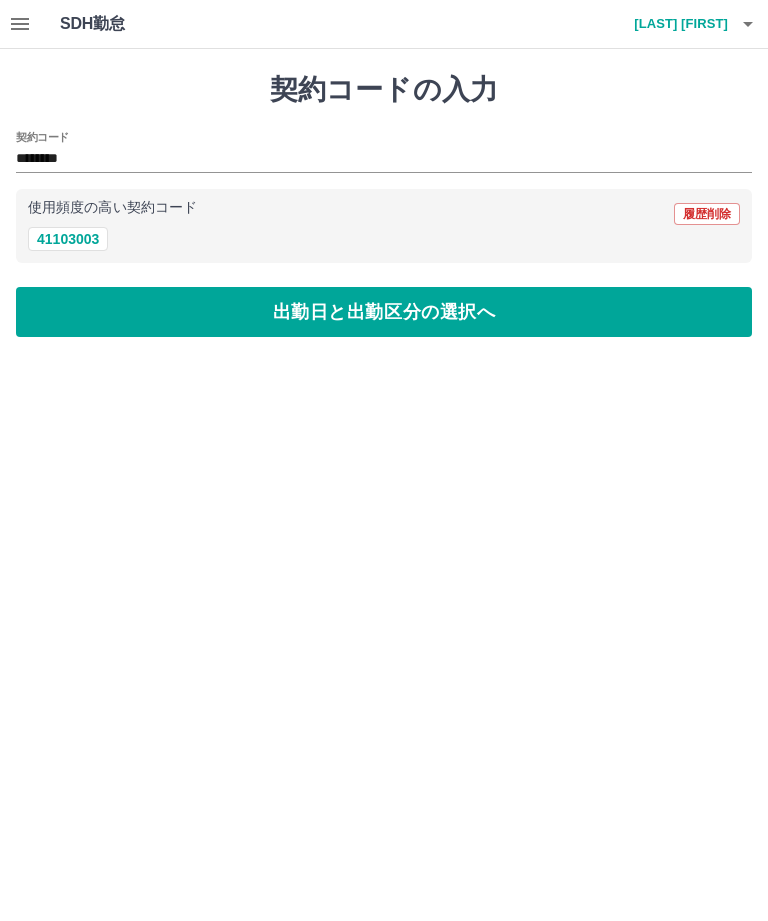 click on "出勤日と出勤区分の選択へ" at bounding box center [384, 312] 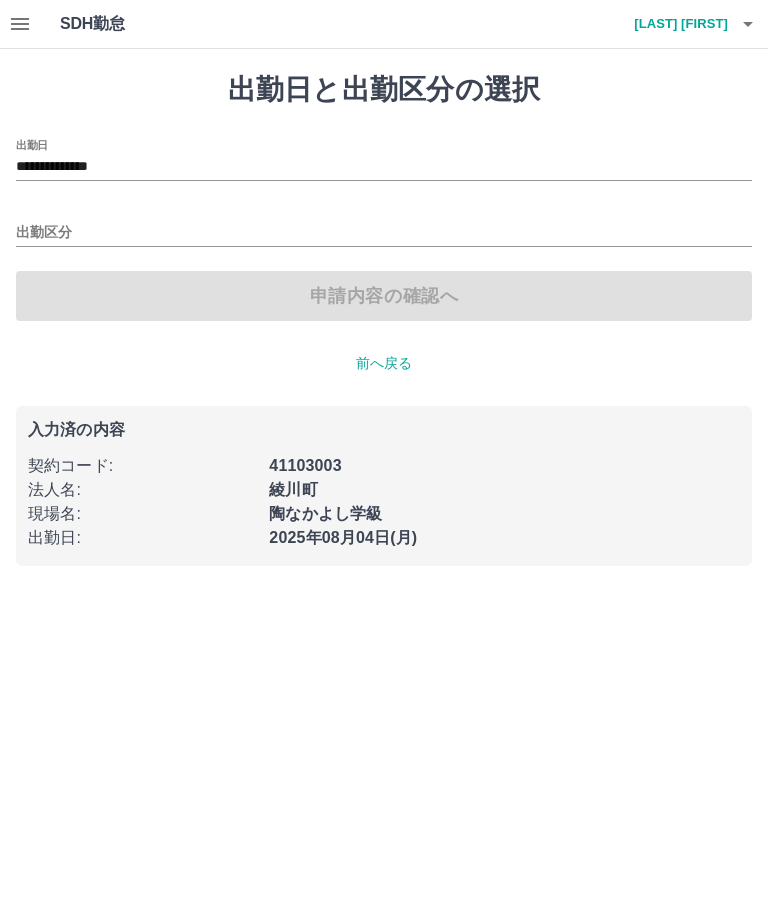 click on "**********" at bounding box center [384, 167] 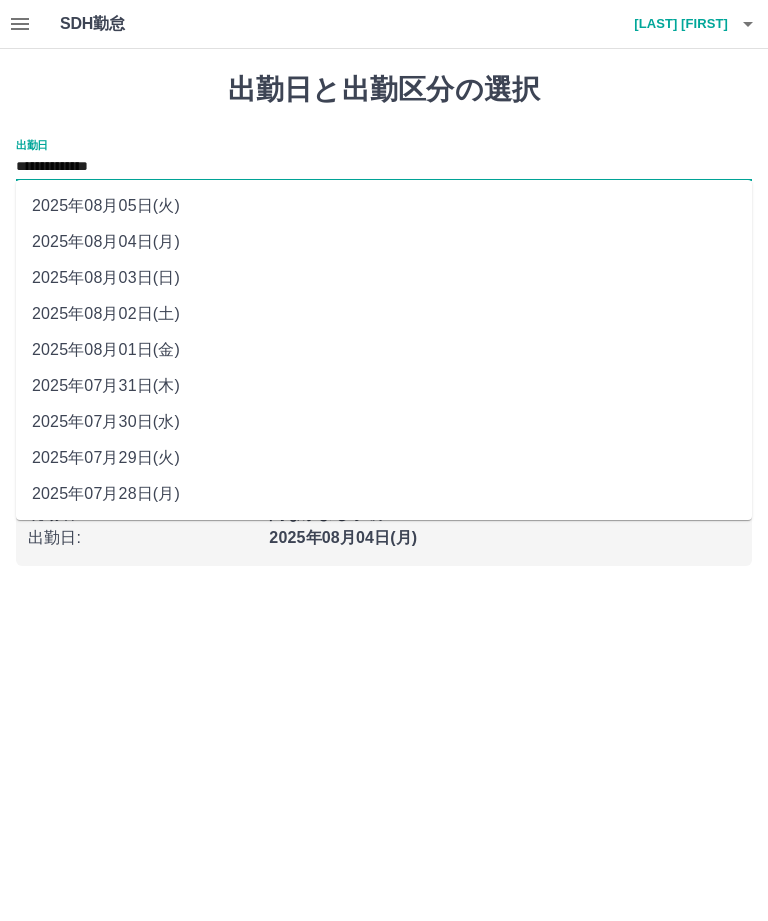 click on "2025年08月02日(土)" at bounding box center (384, 314) 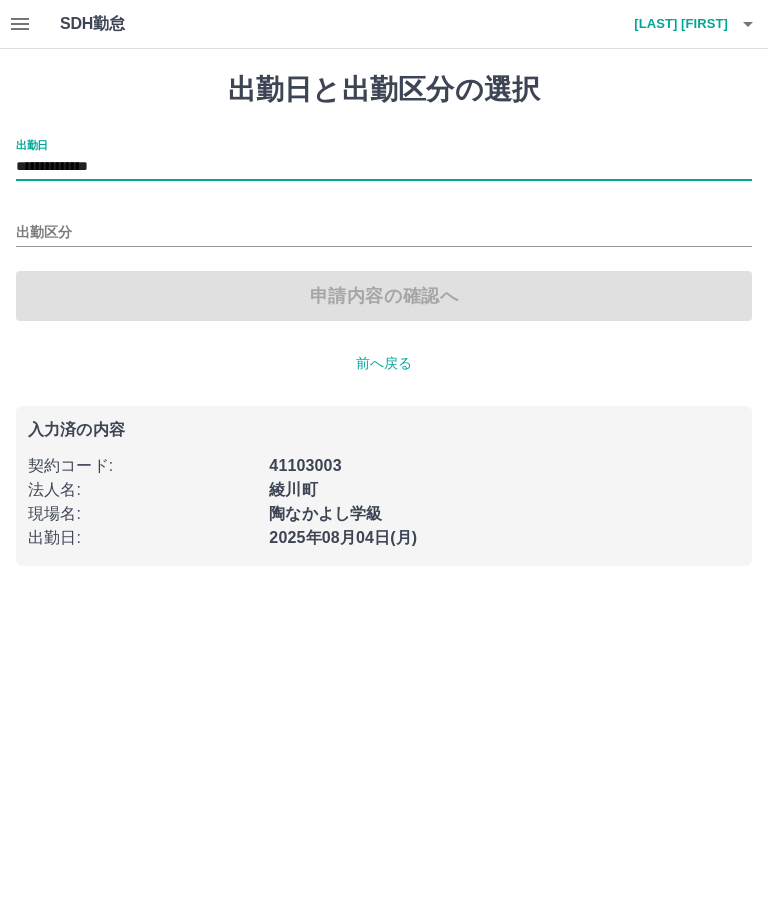 type on "**********" 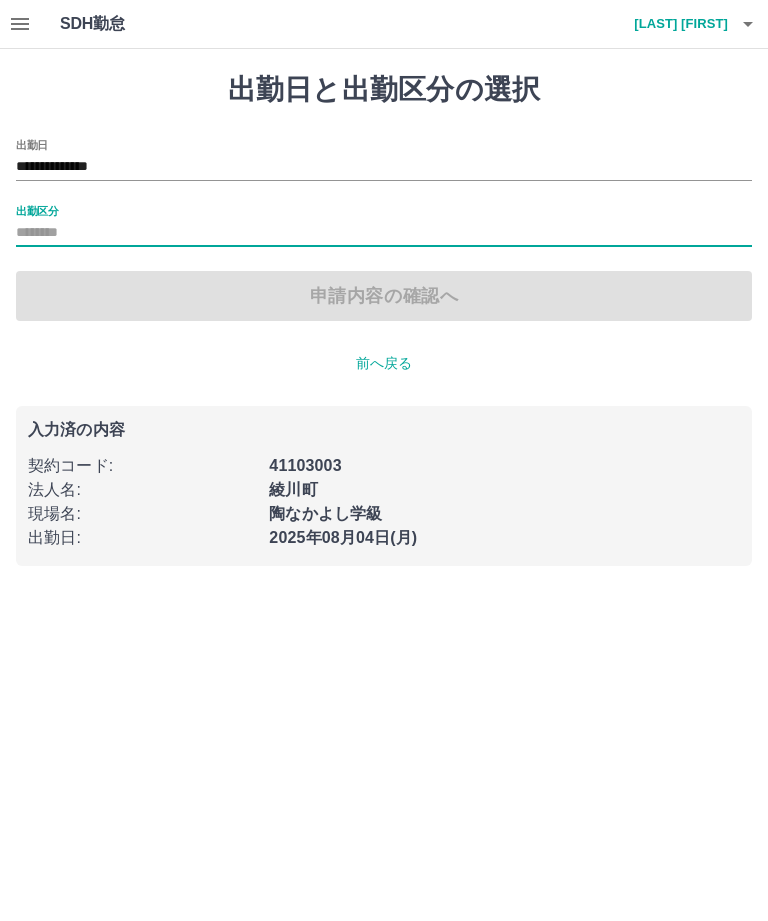 click on "出勤区分" at bounding box center (384, 233) 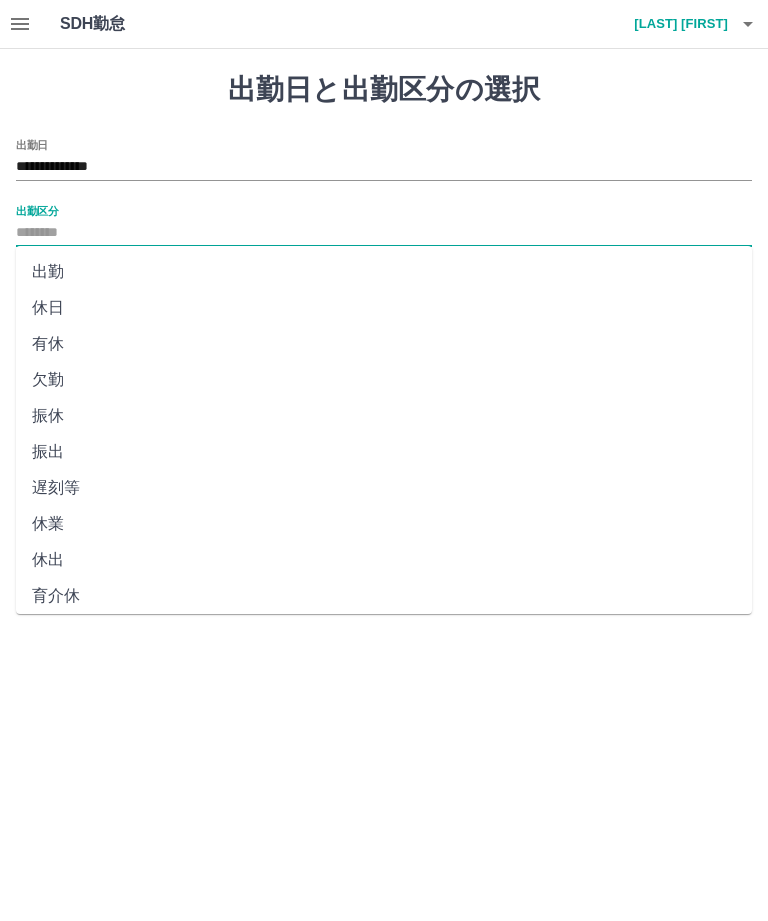 click on "休日" at bounding box center [384, 308] 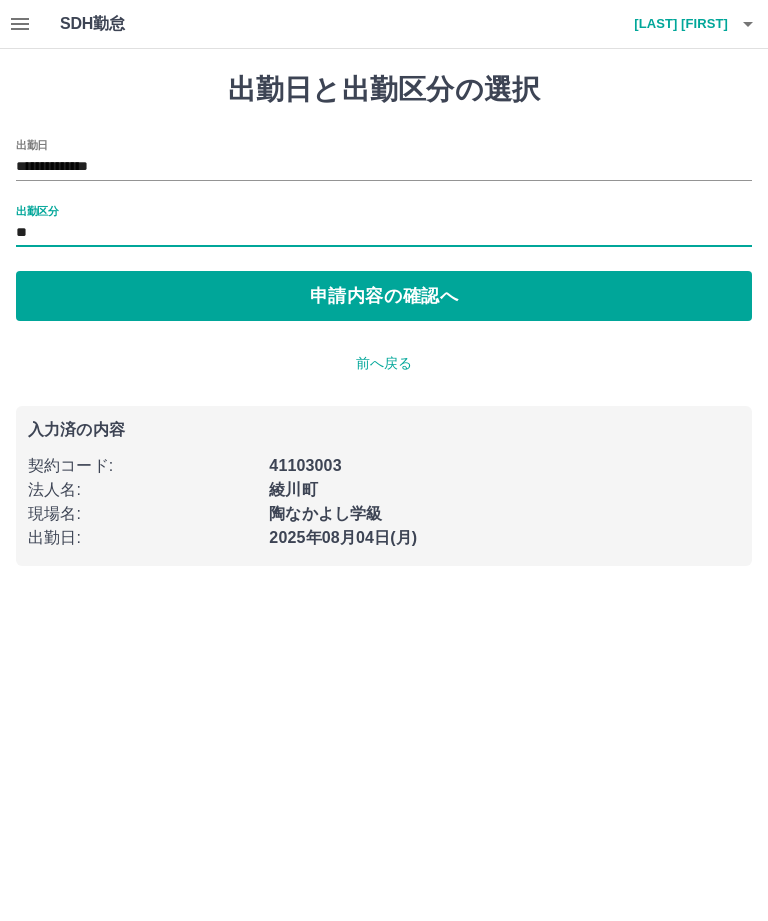 click on "申請内容の確認へ" at bounding box center [384, 296] 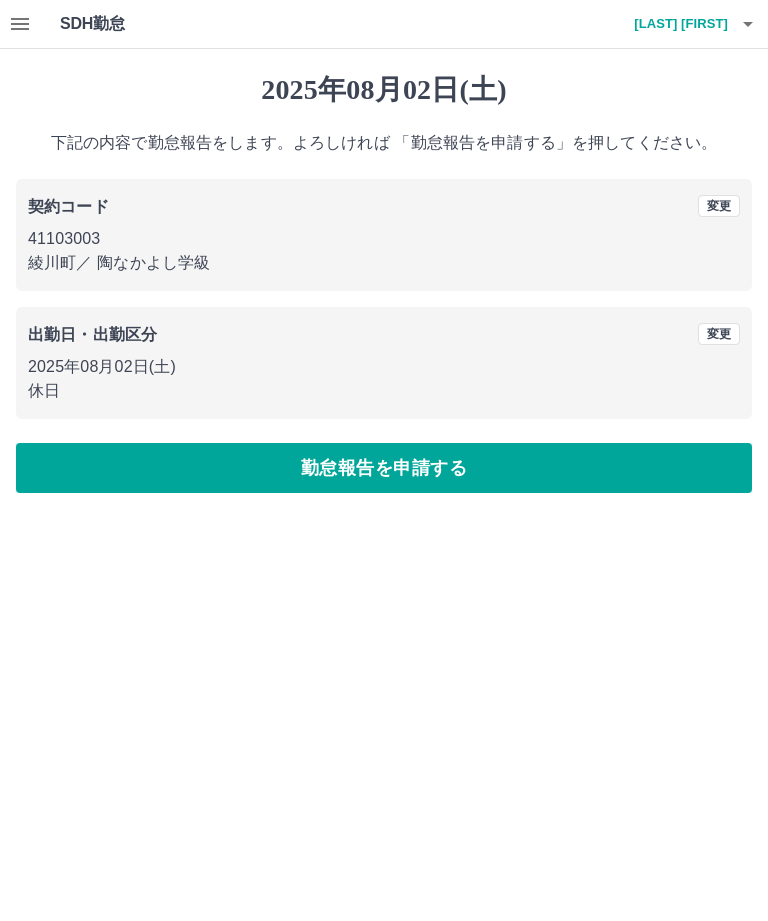 click on "勤怠報告を申請する" at bounding box center [384, 468] 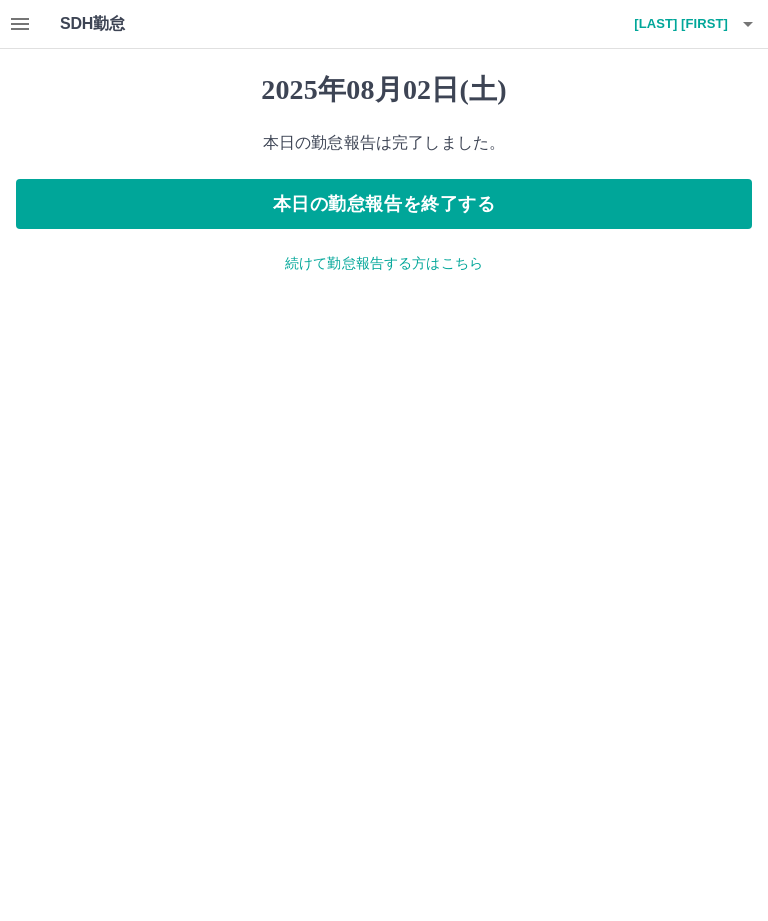 click on "続けて勤怠報告する方はこちら" at bounding box center (384, 263) 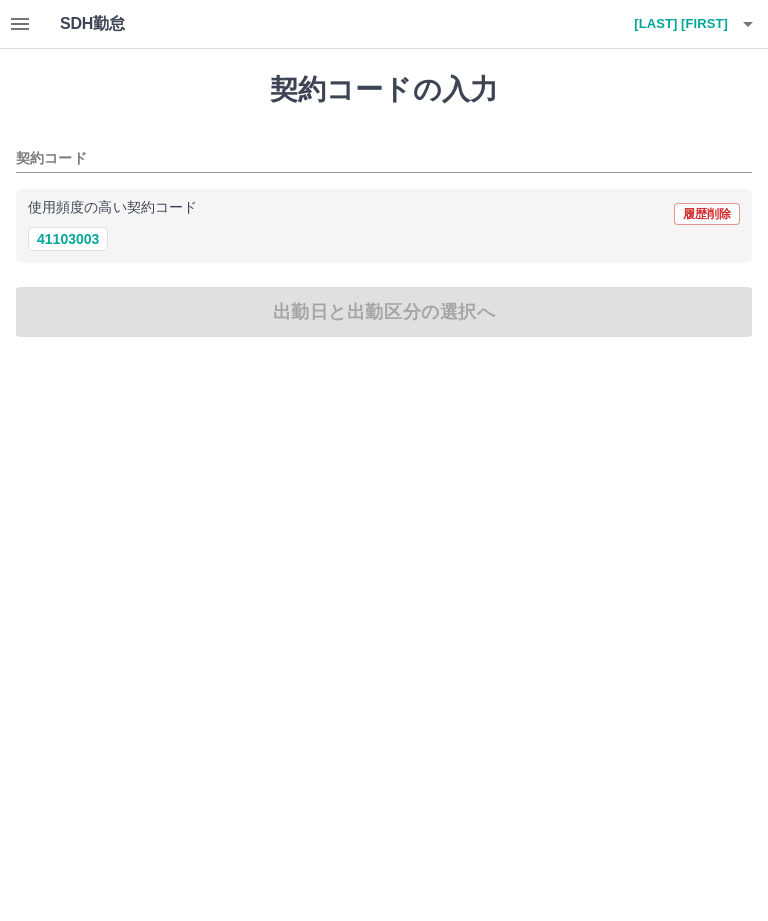 click on "使用頻度の高い契約コード 履歴削除" at bounding box center (384, 214) 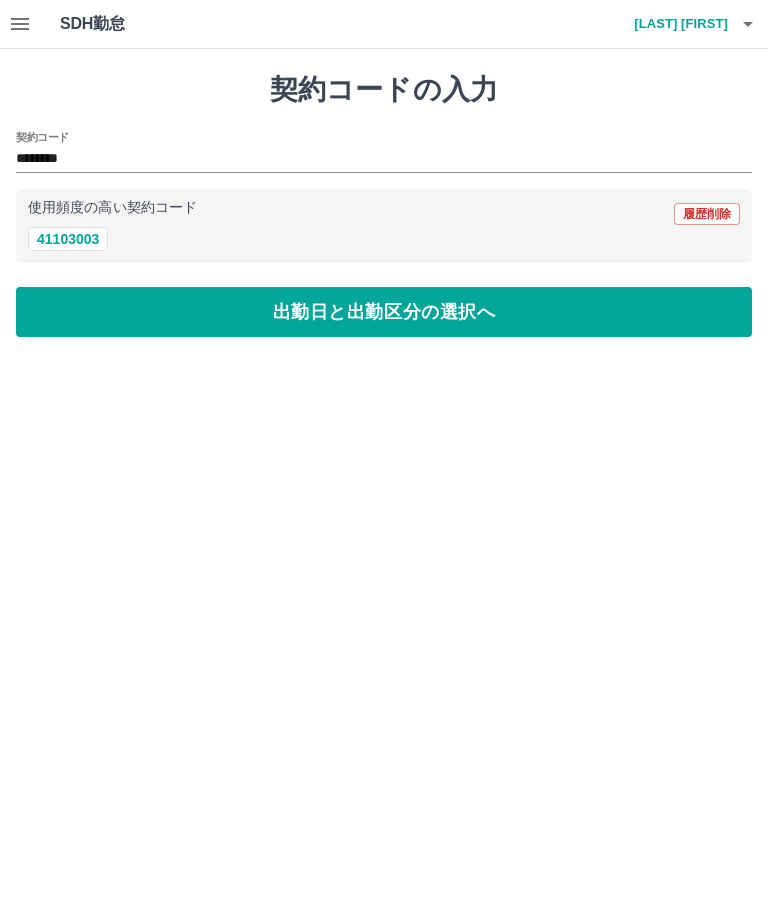click on "出勤日と出勤区分の選択へ" at bounding box center (384, 312) 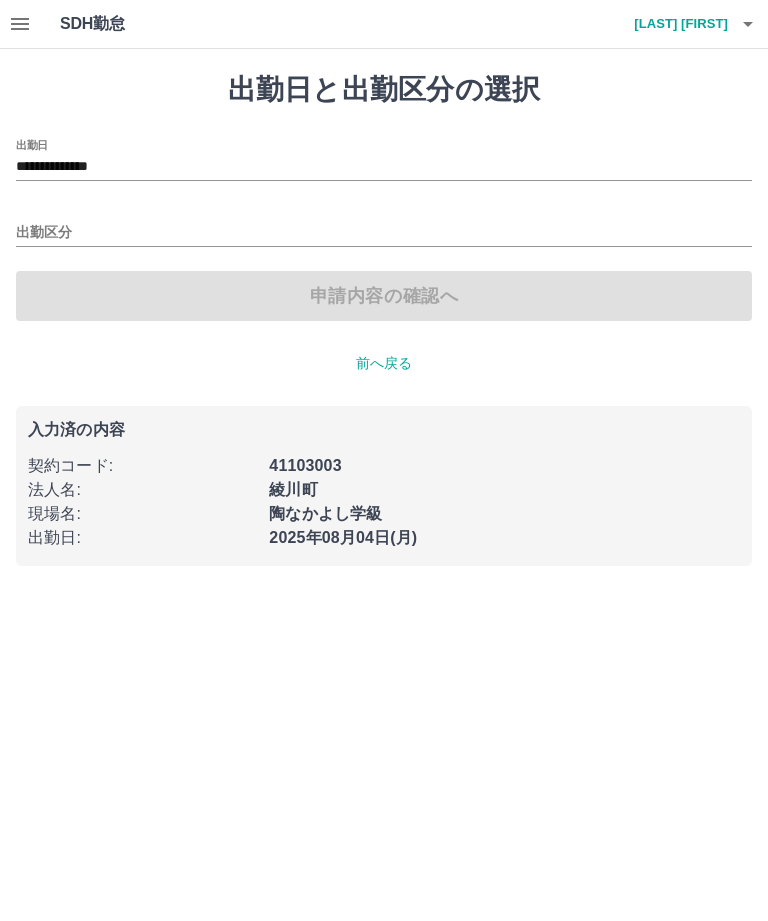 click on "出勤区分" at bounding box center (384, 233) 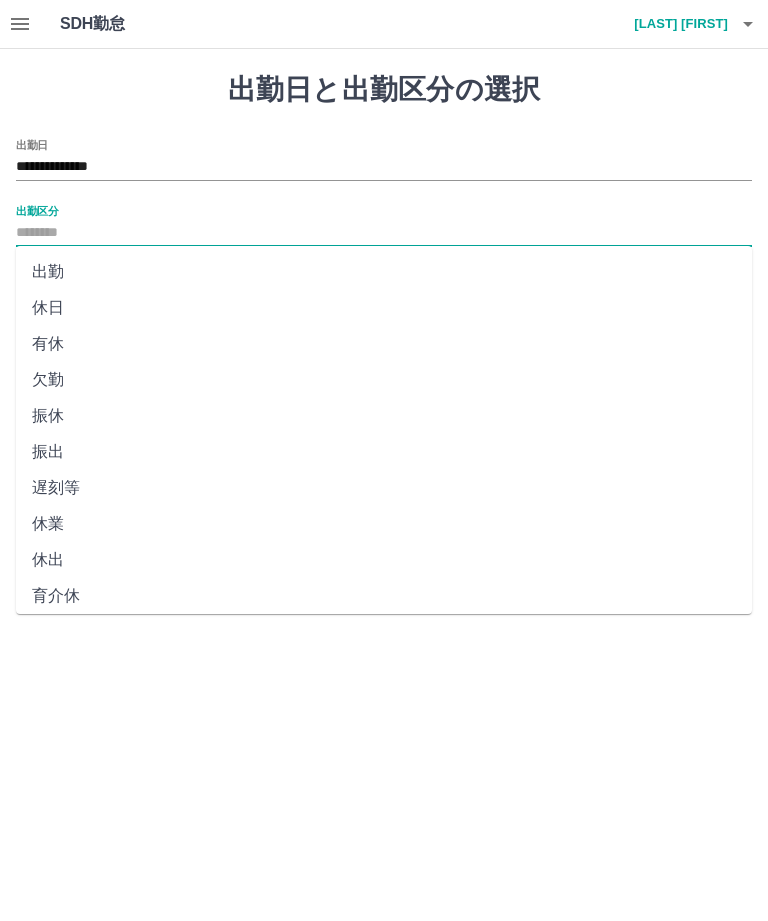 click on "出勤" at bounding box center [384, 272] 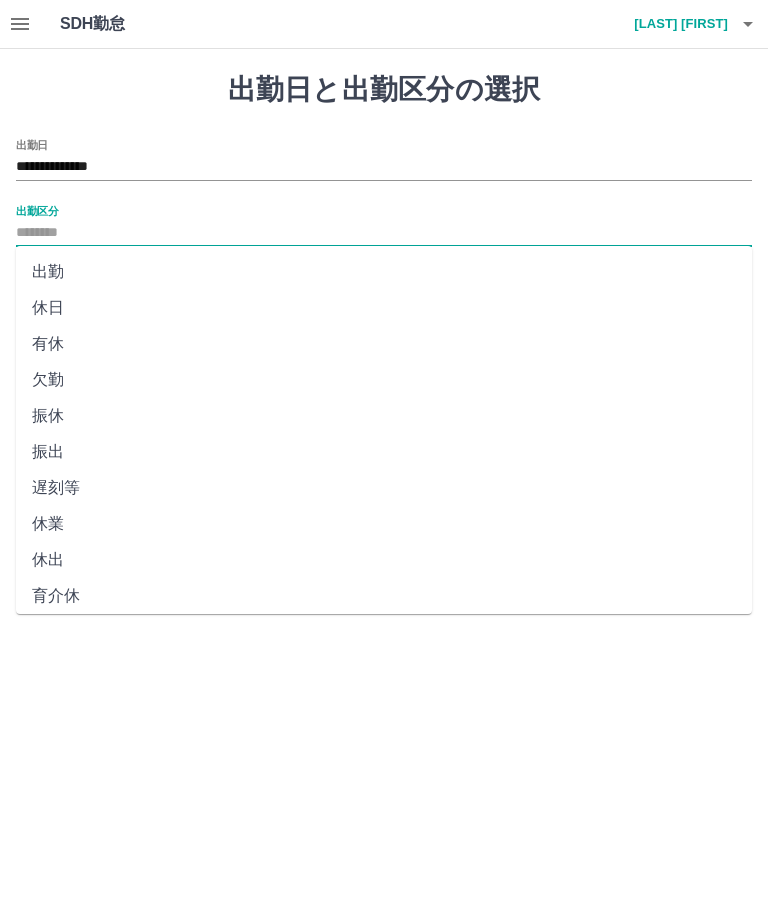 type on "**" 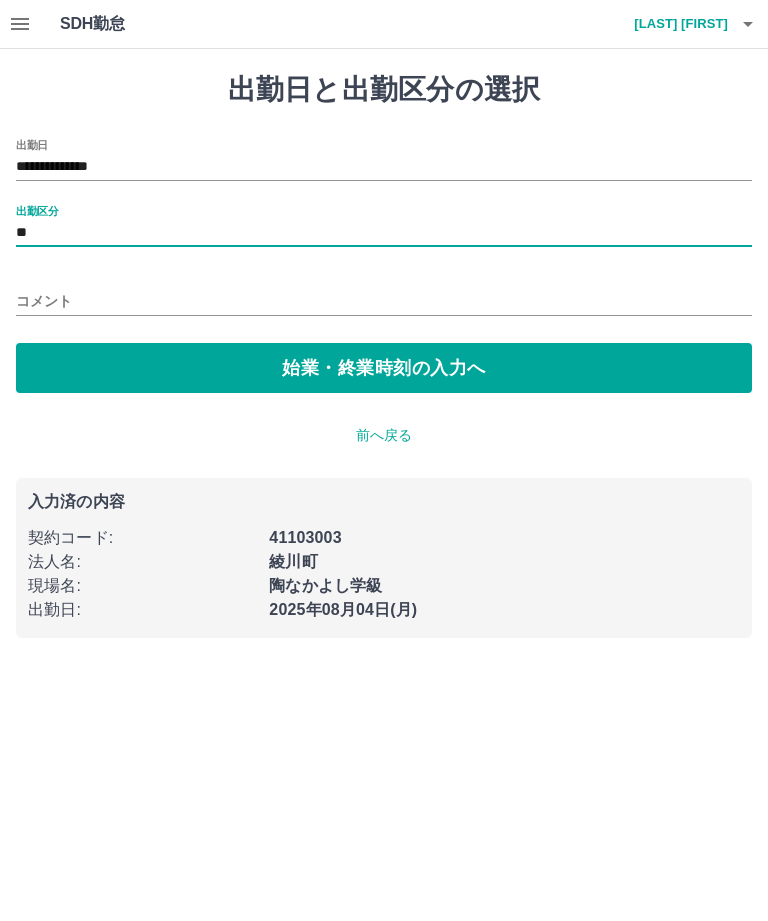click on "始業・終業時刻の入力へ" at bounding box center (384, 368) 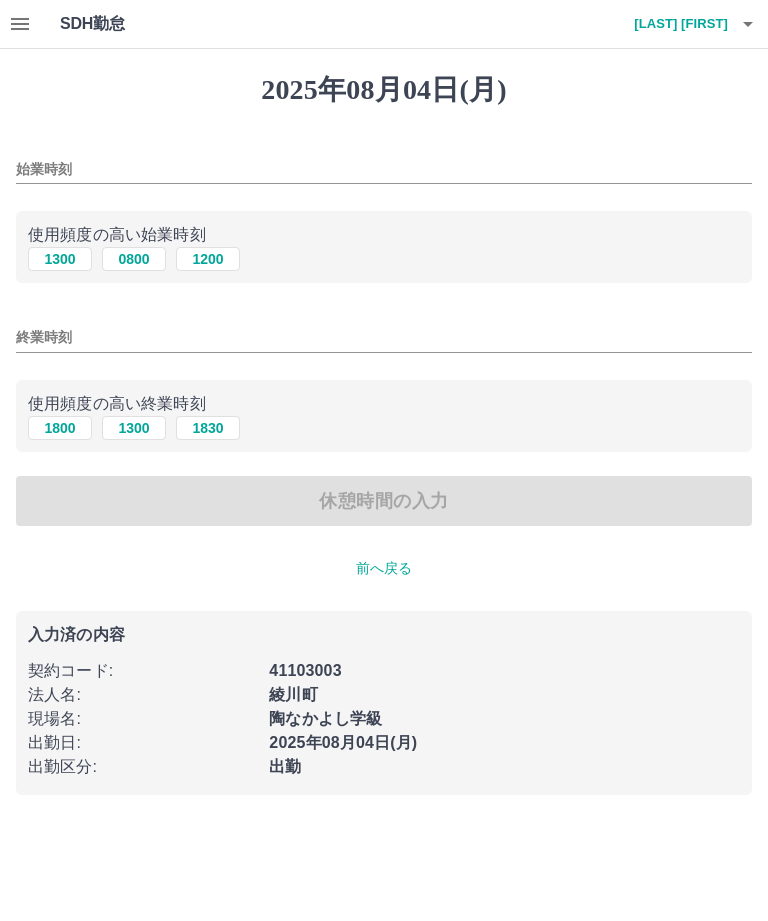 click on "0800" at bounding box center (134, 259) 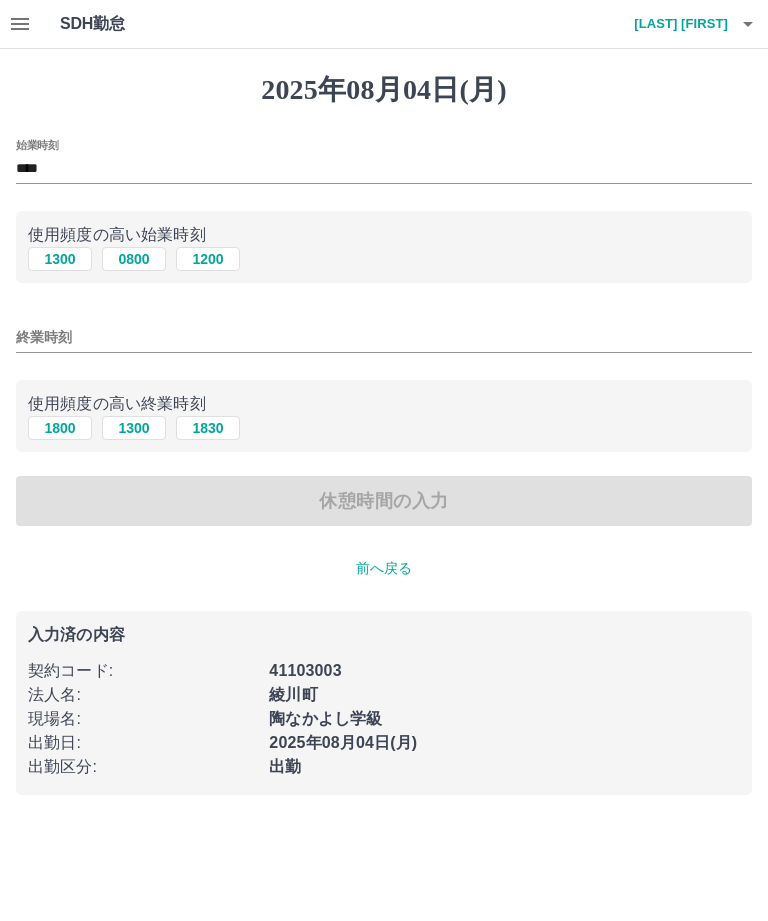 click on "1300" at bounding box center (134, 428) 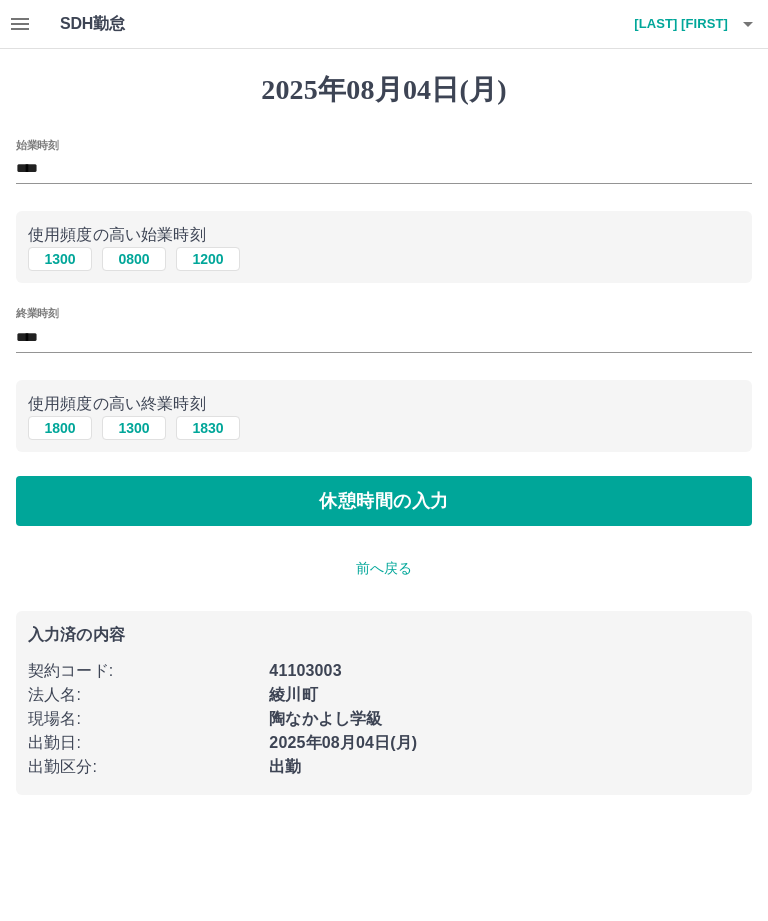 click on "休憩時間の入力" at bounding box center (384, 501) 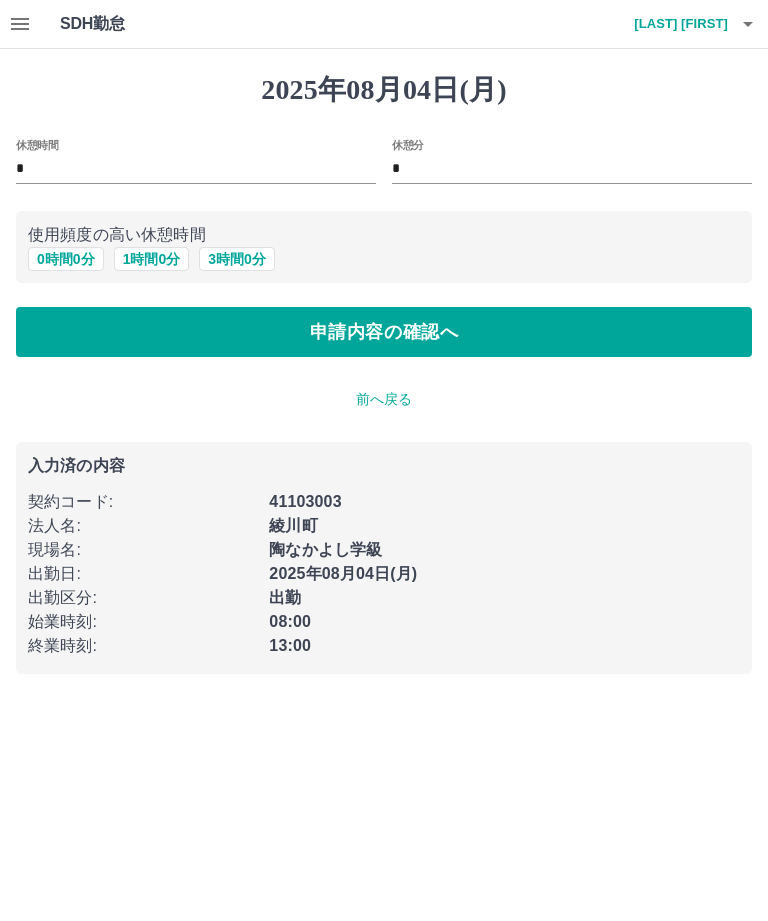 click on "申請内容の確認へ" at bounding box center (384, 332) 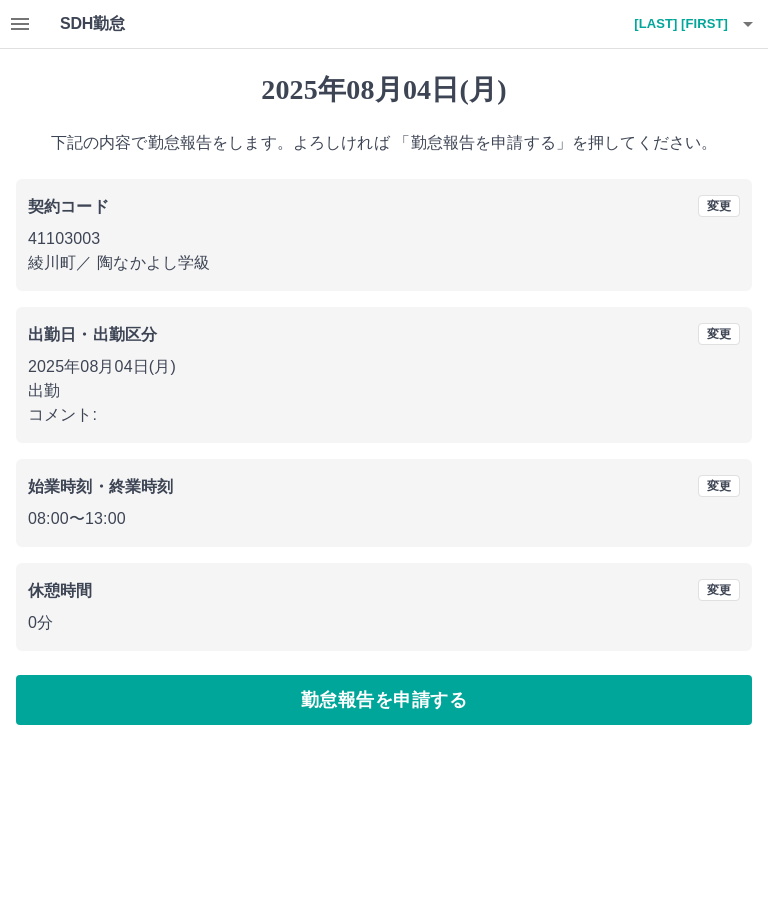click on "勤怠報告を申請する" at bounding box center (384, 700) 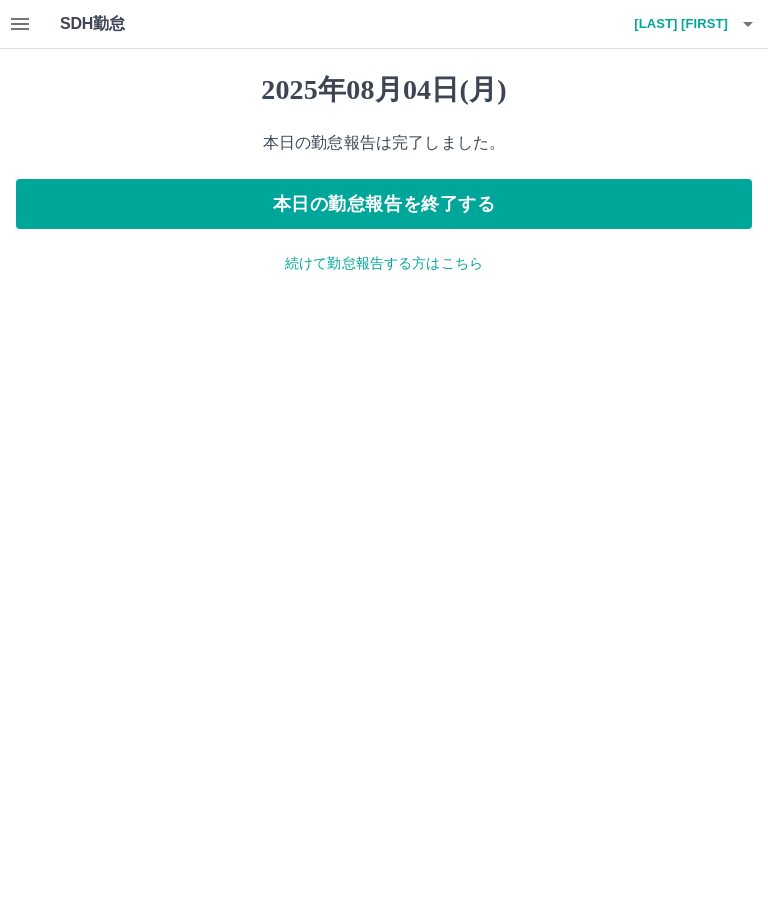 click on "本日の勤怠報告を終了する" at bounding box center [384, 204] 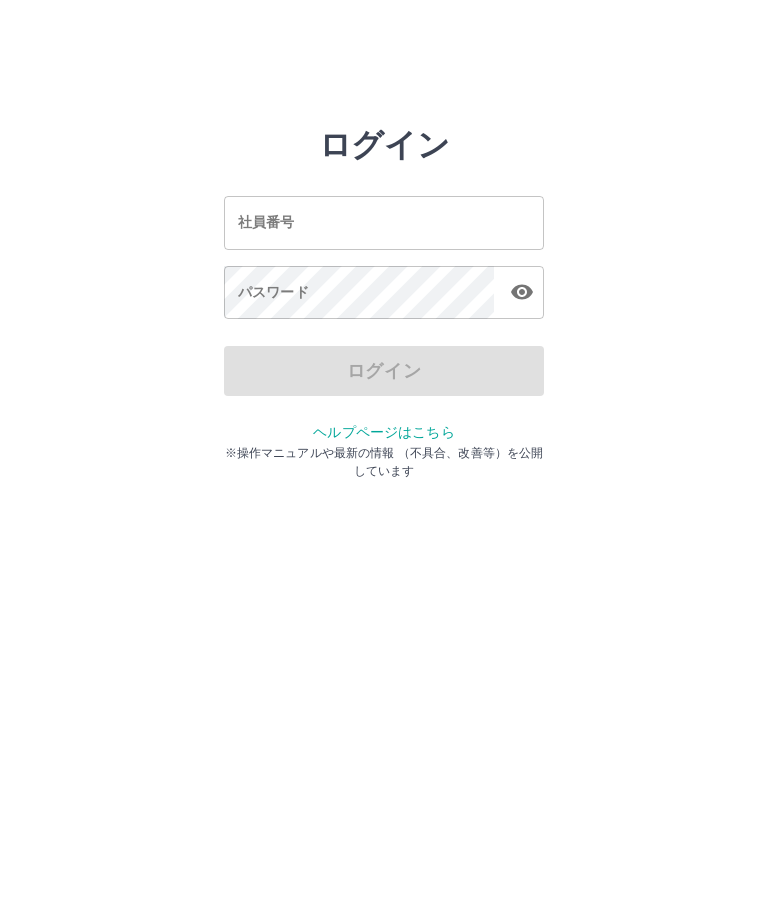 scroll, scrollTop: 0, scrollLeft: 0, axis: both 